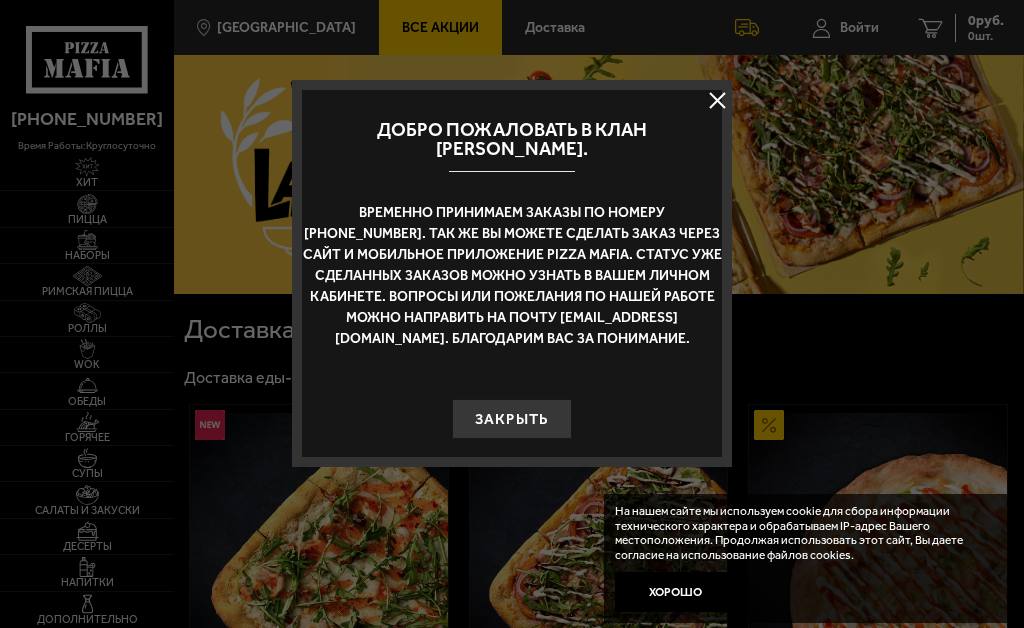 scroll, scrollTop: 0, scrollLeft: 0, axis: both 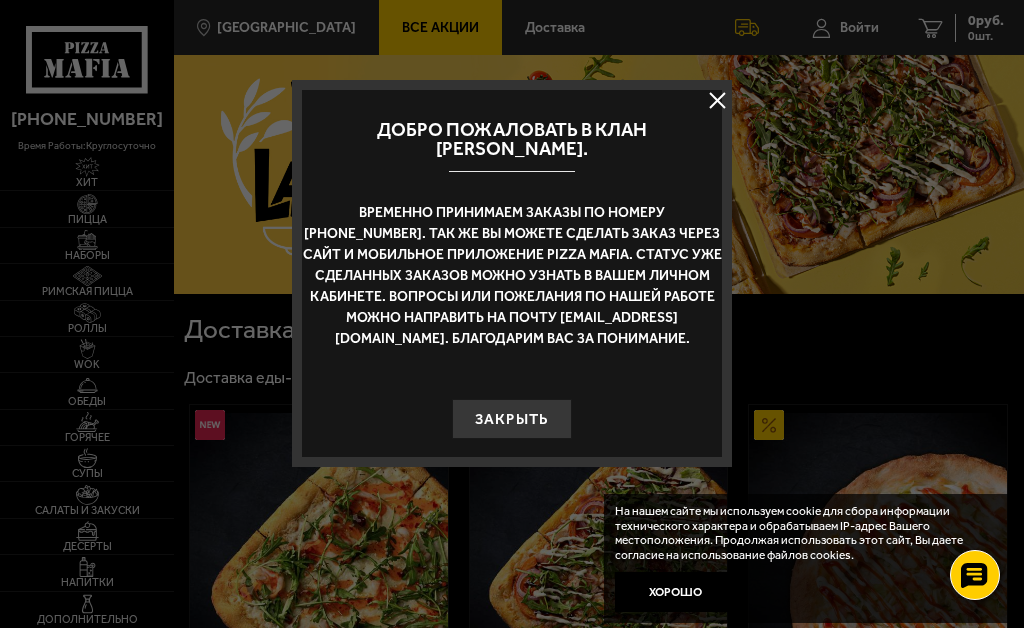 click at bounding box center [717, 100] 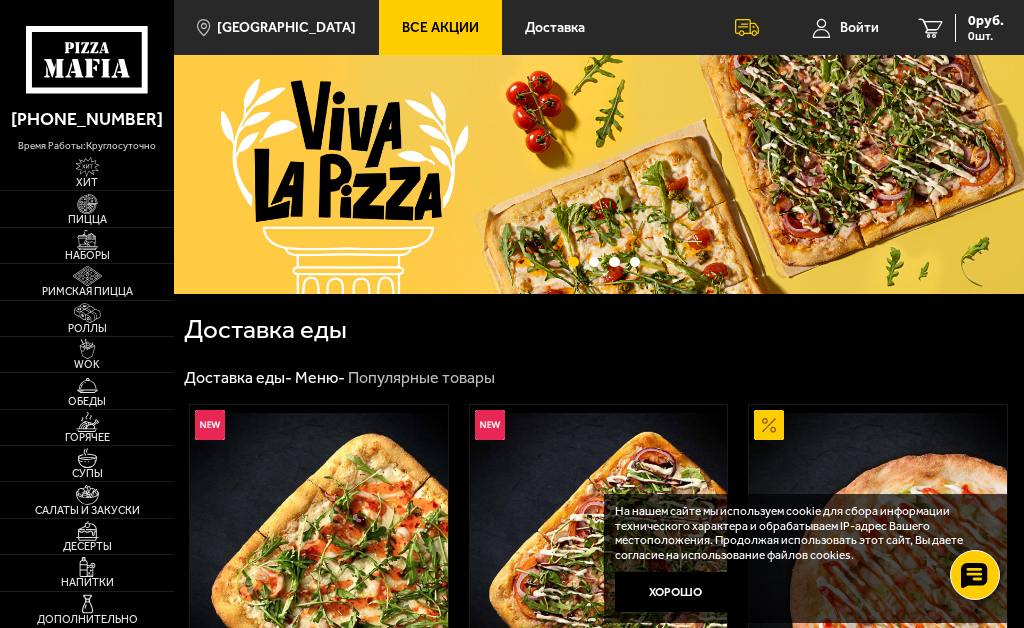 click on "Пицца" at bounding box center (87, 219) 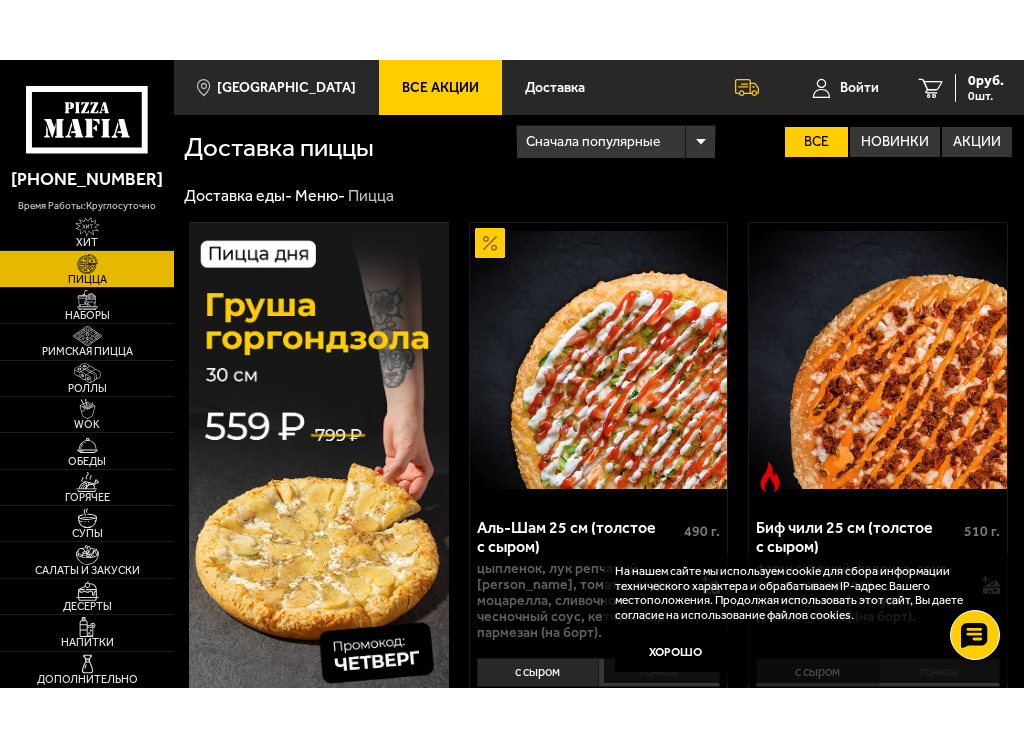 scroll, scrollTop: 169, scrollLeft: 0, axis: vertical 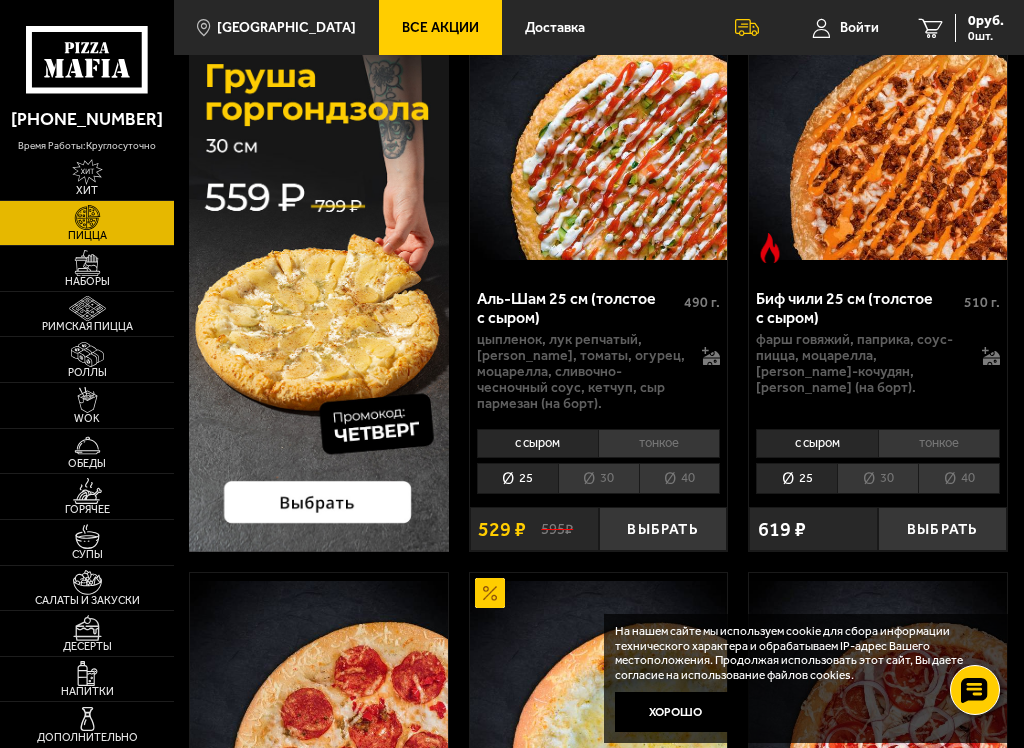 click on "40" at bounding box center [680, 478] 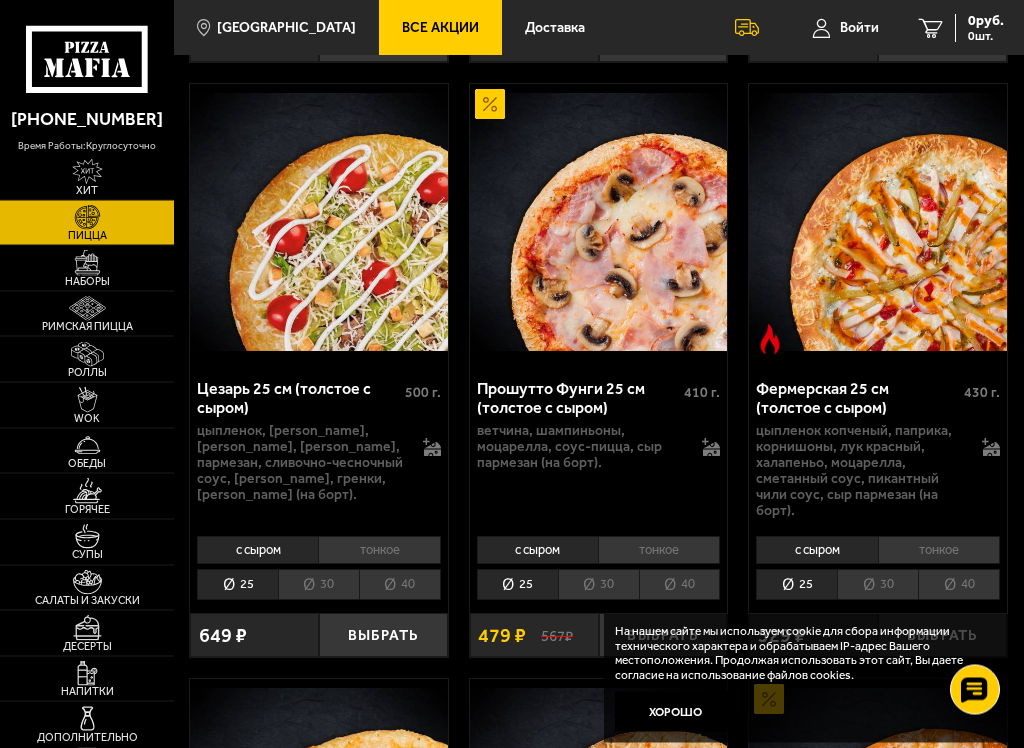scroll, scrollTop: 1834, scrollLeft: 0, axis: vertical 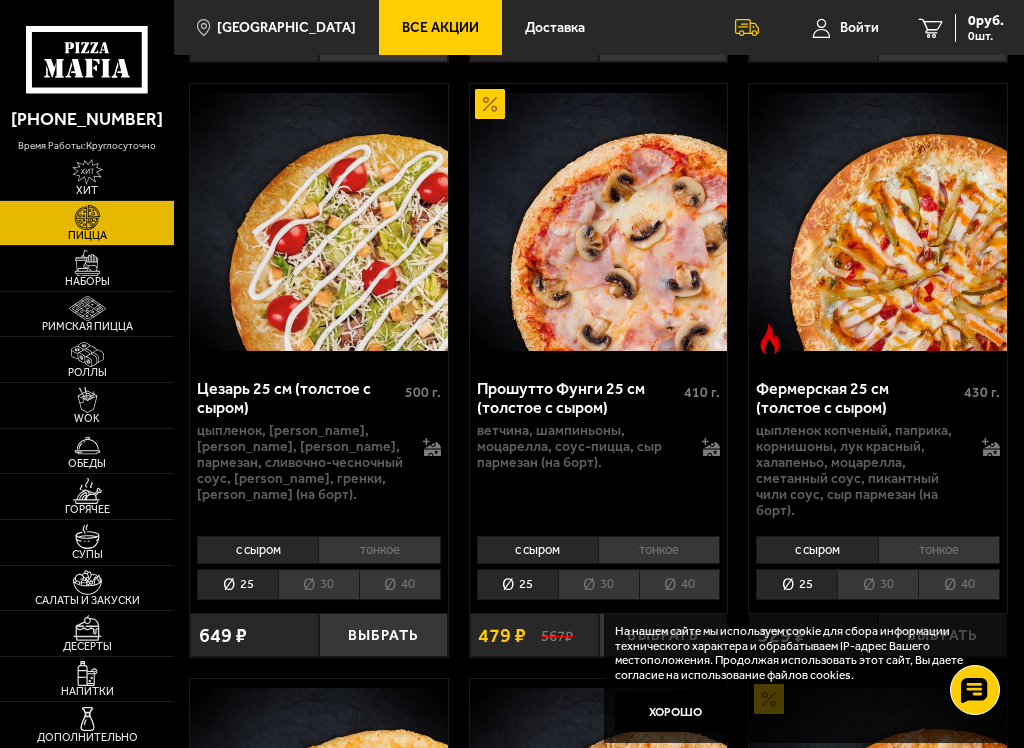 click on "40" at bounding box center (680, 584) 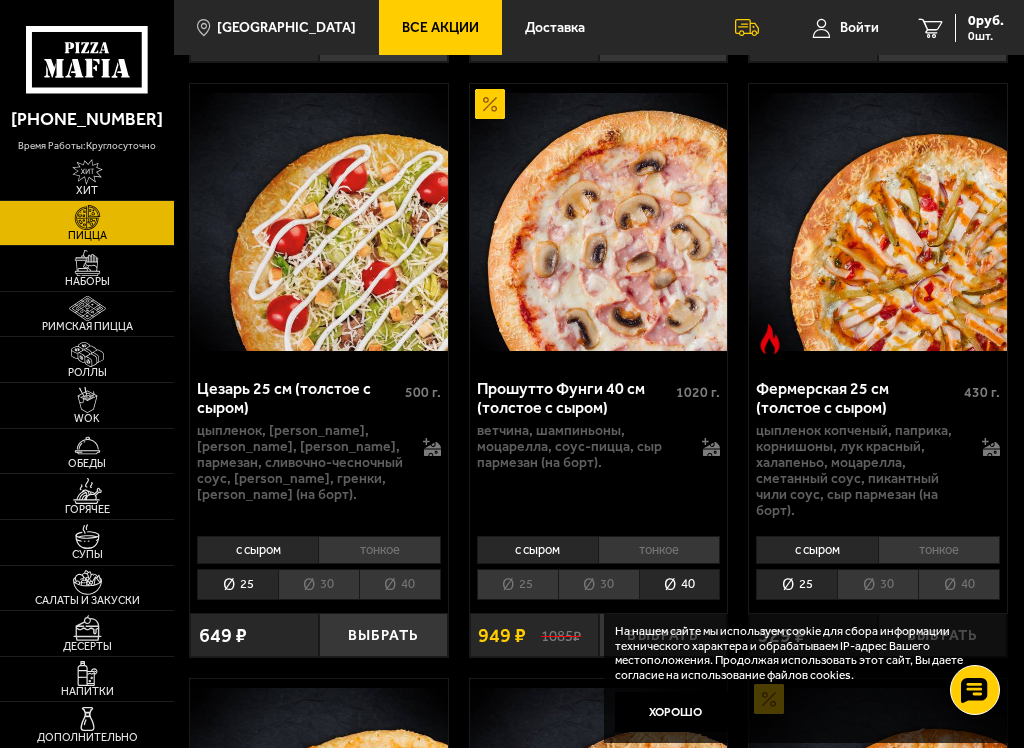click on "1085  ₽" at bounding box center [561, 635] 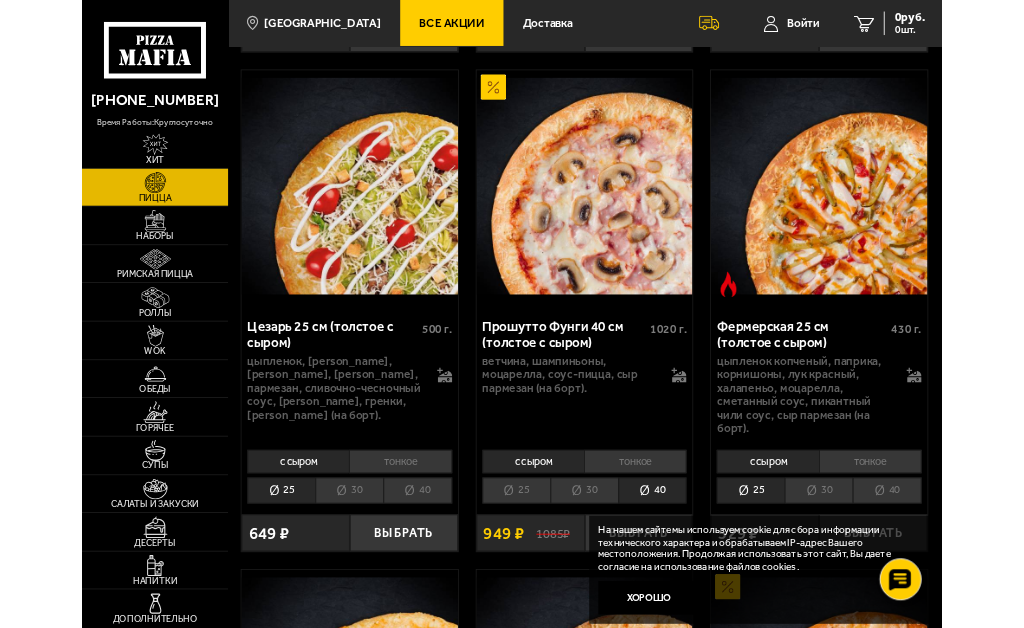 scroll, scrollTop: 0, scrollLeft: 0, axis: both 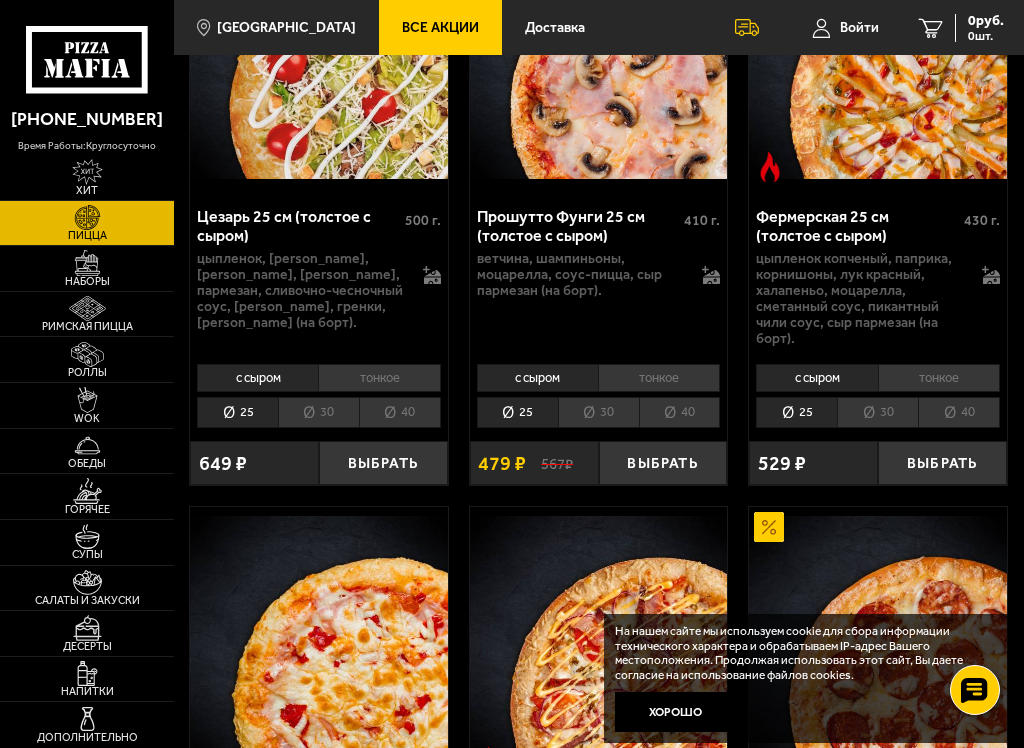 click on "Выбрать" at bounding box center (663, 463) 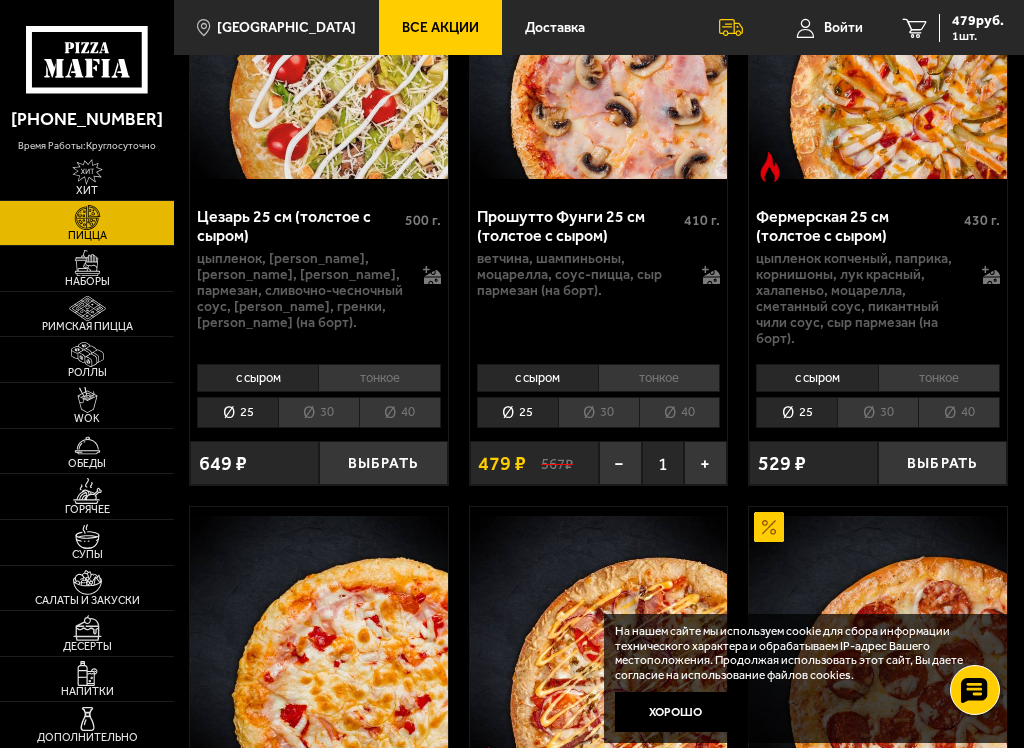 click on "1 479  руб. 1  шт." at bounding box center [953, 27] 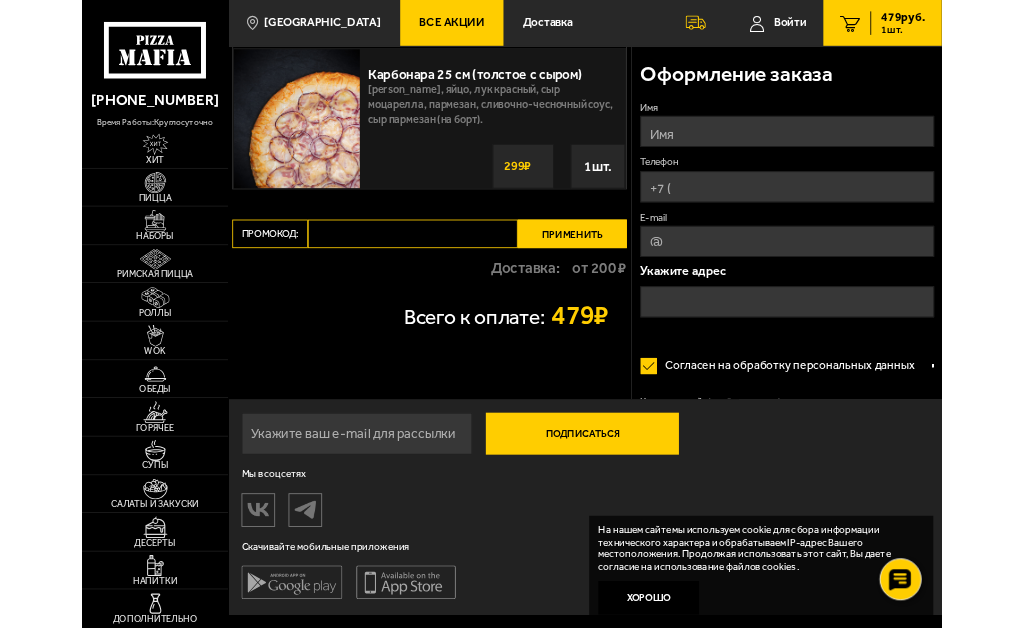 scroll, scrollTop: 0, scrollLeft: 0, axis: both 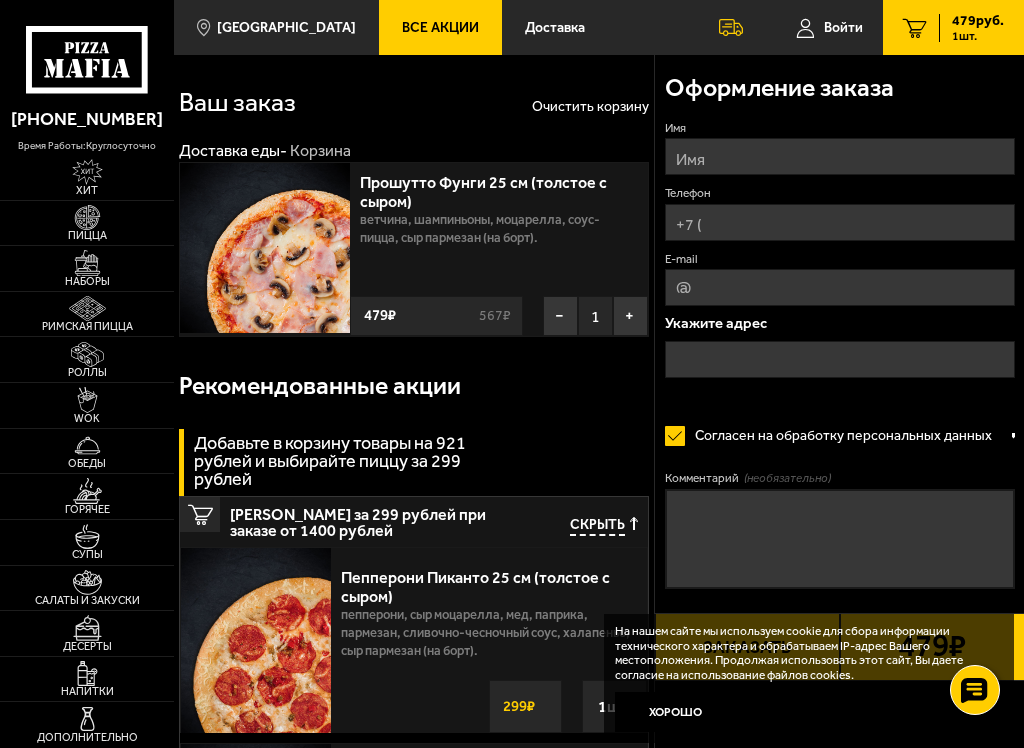 click on "−" at bounding box center [560, 316] 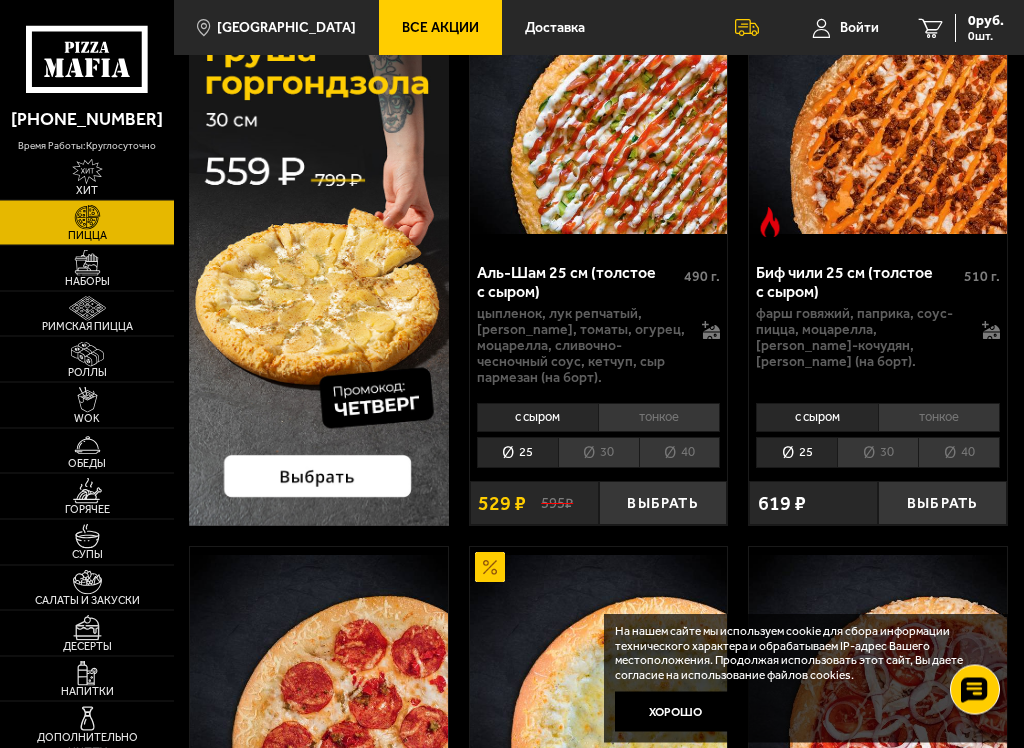 scroll, scrollTop: 195, scrollLeft: 0, axis: vertical 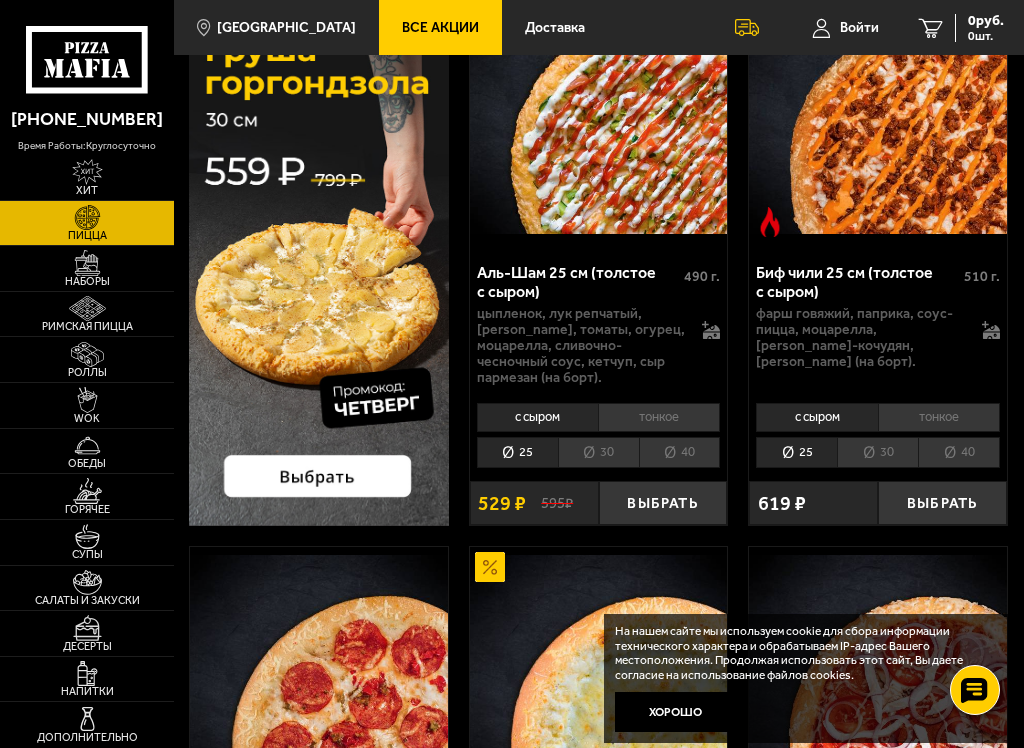 click on "40" at bounding box center [680, 452] 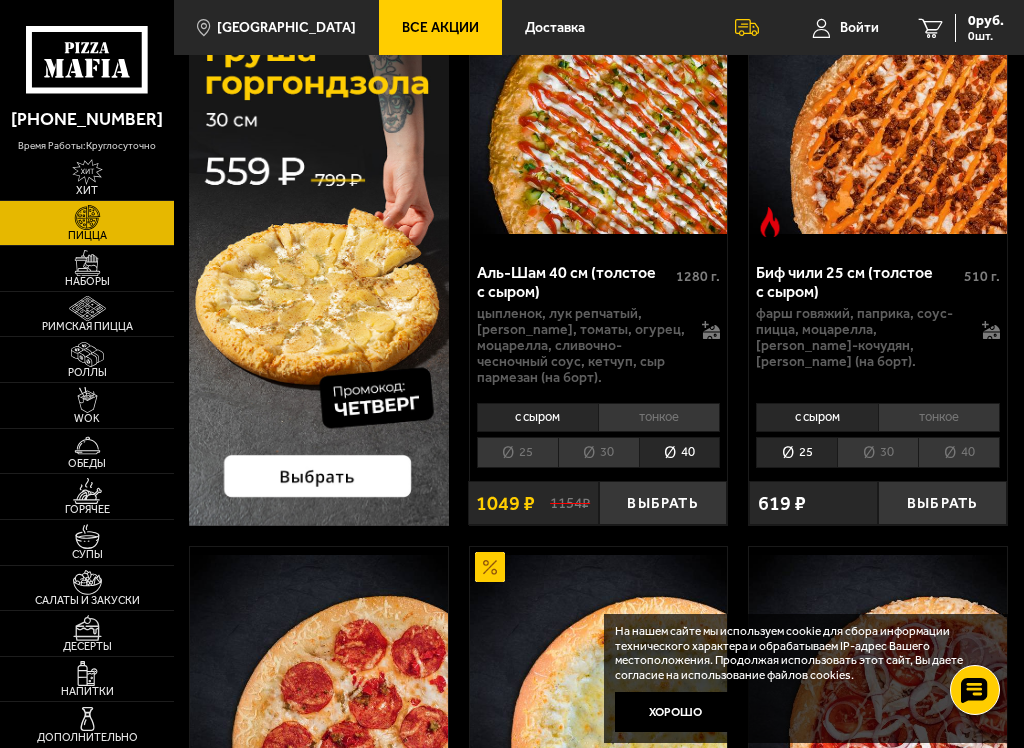 click on "Выбрать" at bounding box center (663, 503) 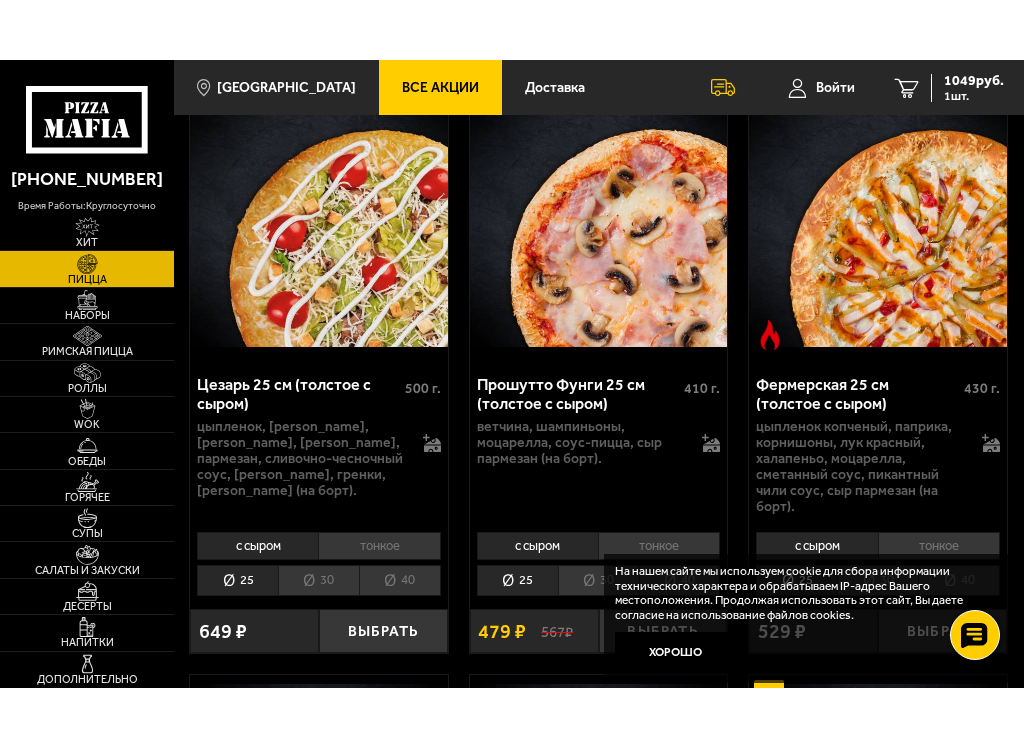 scroll, scrollTop: 2002, scrollLeft: 0, axis: vertical 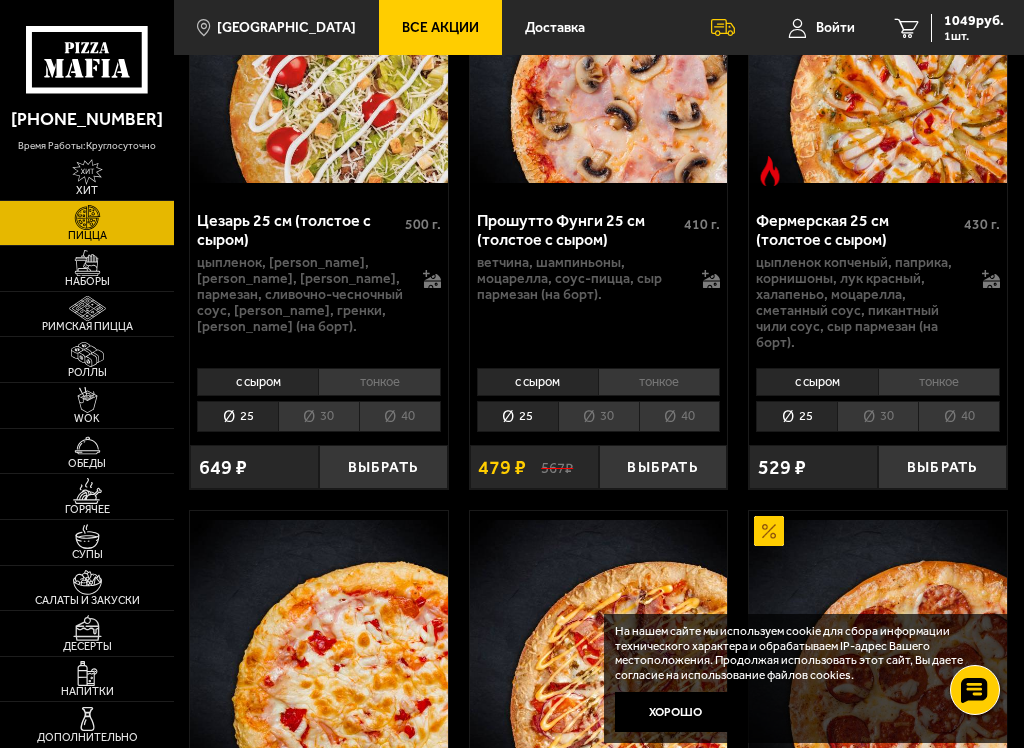 click on "40" at bounding box center (680, 416) 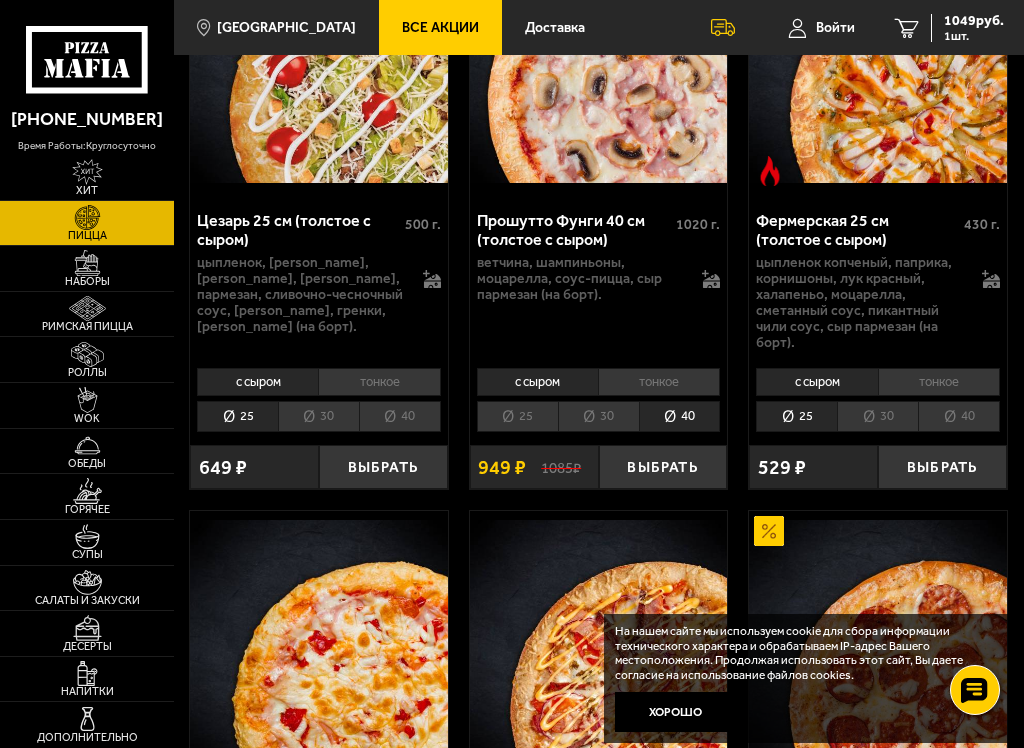 click on "Выбрать" at bounding box center (663, 467) 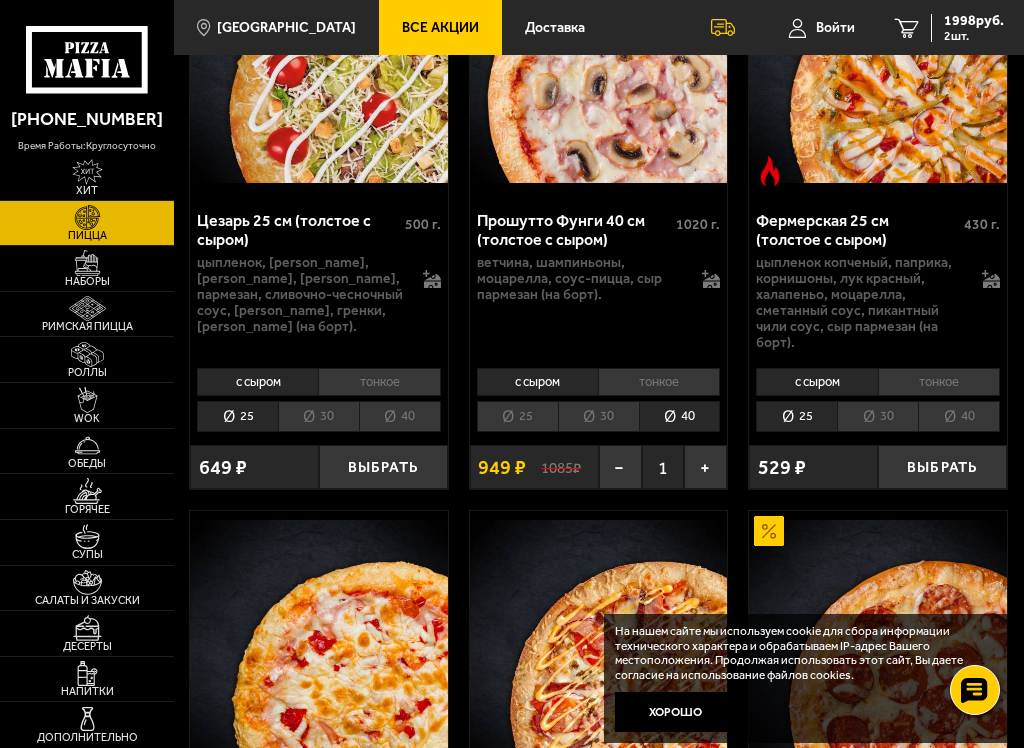 click on "1998  руб." at bounding box center [974, 21] 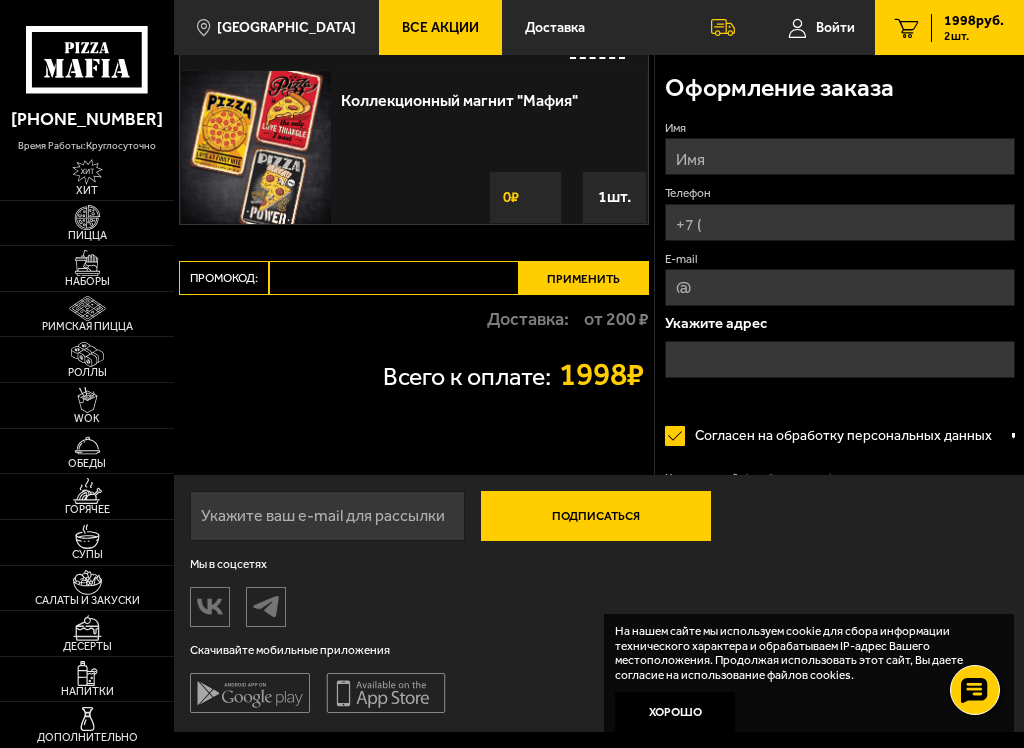 scroll, scrollTop: 0, scrollLeft: 0, axis: both 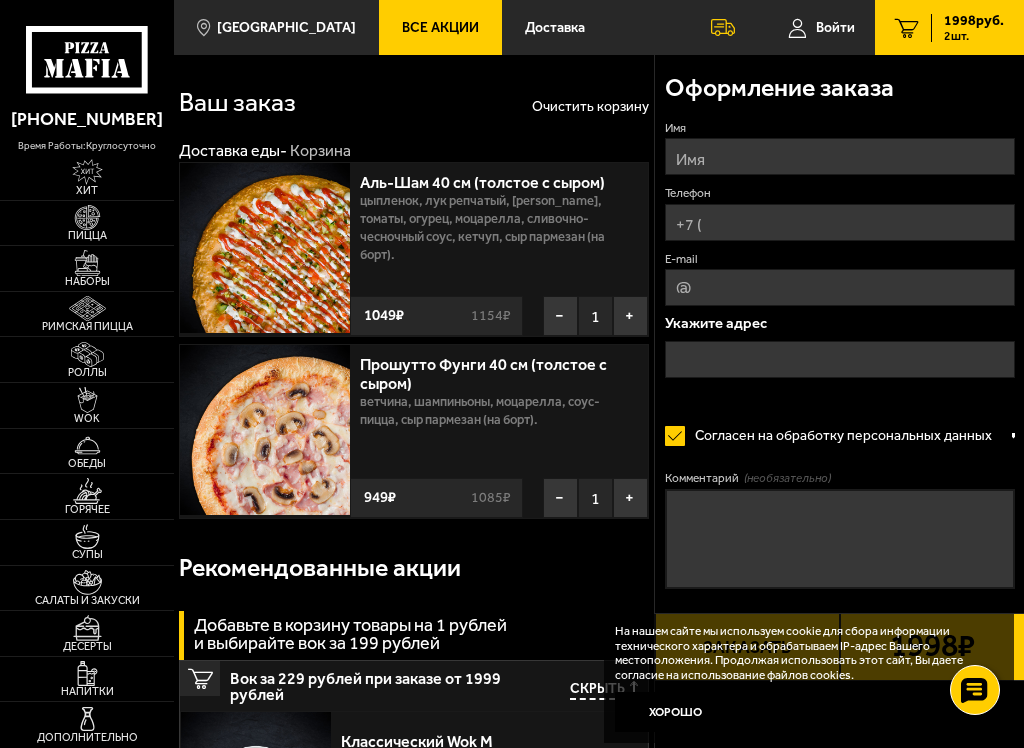 click on "Имя" at bounding box center [840, 156] 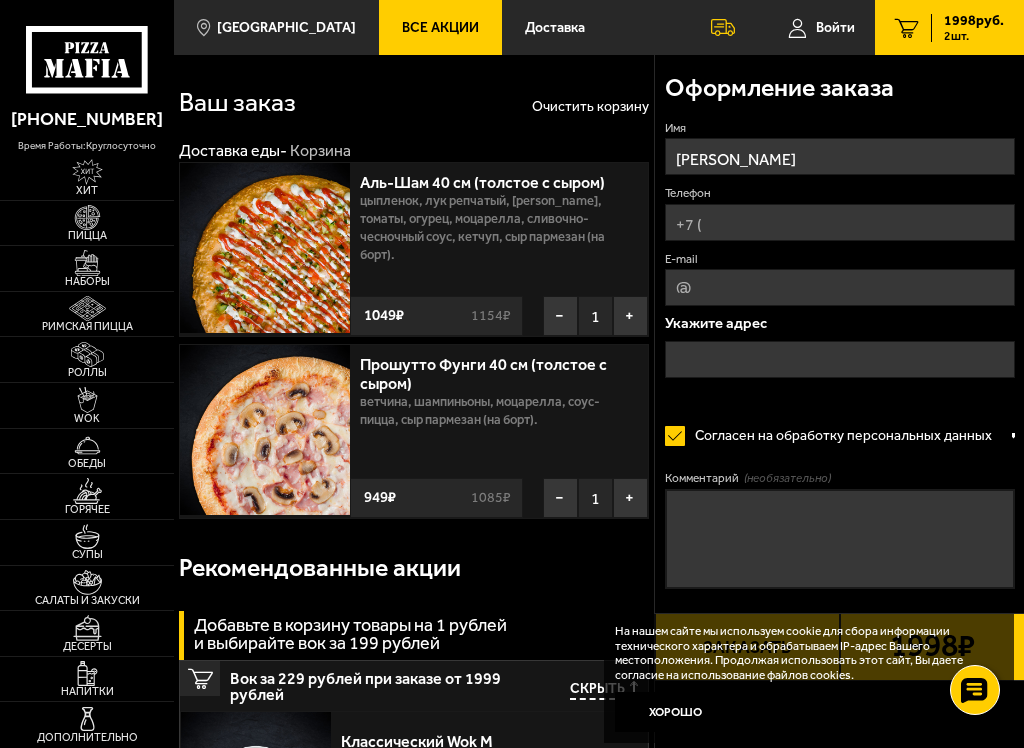 type on "[PERSON_NAME]" 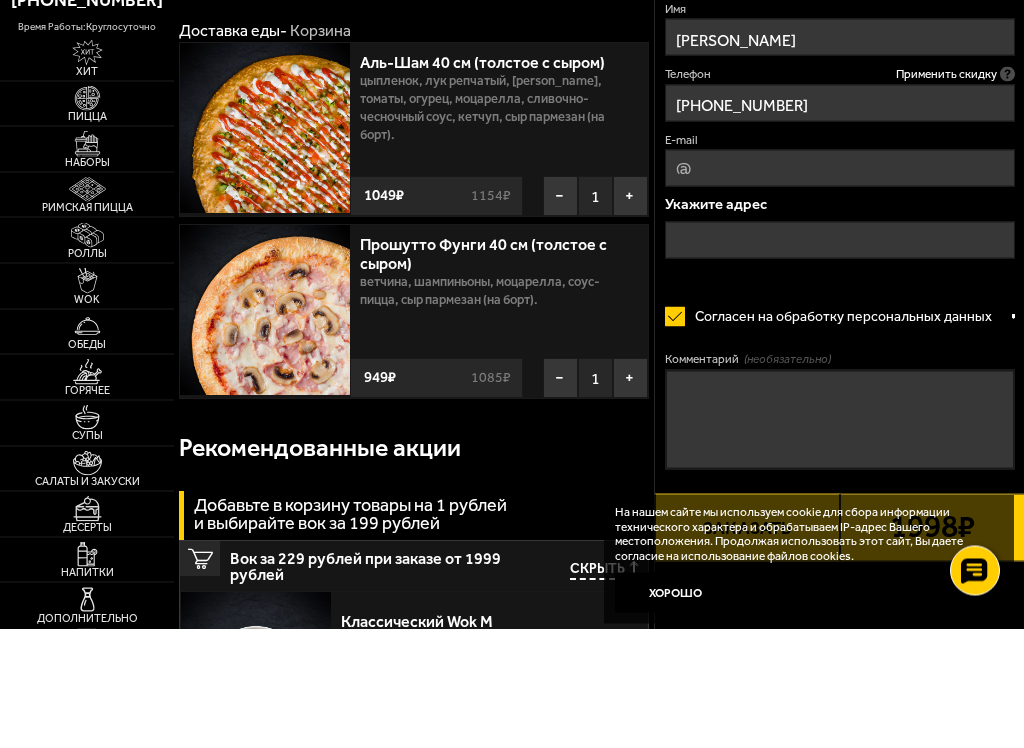 scroll, scrollTop: 120, scrollLeft: 0, axis: vertical 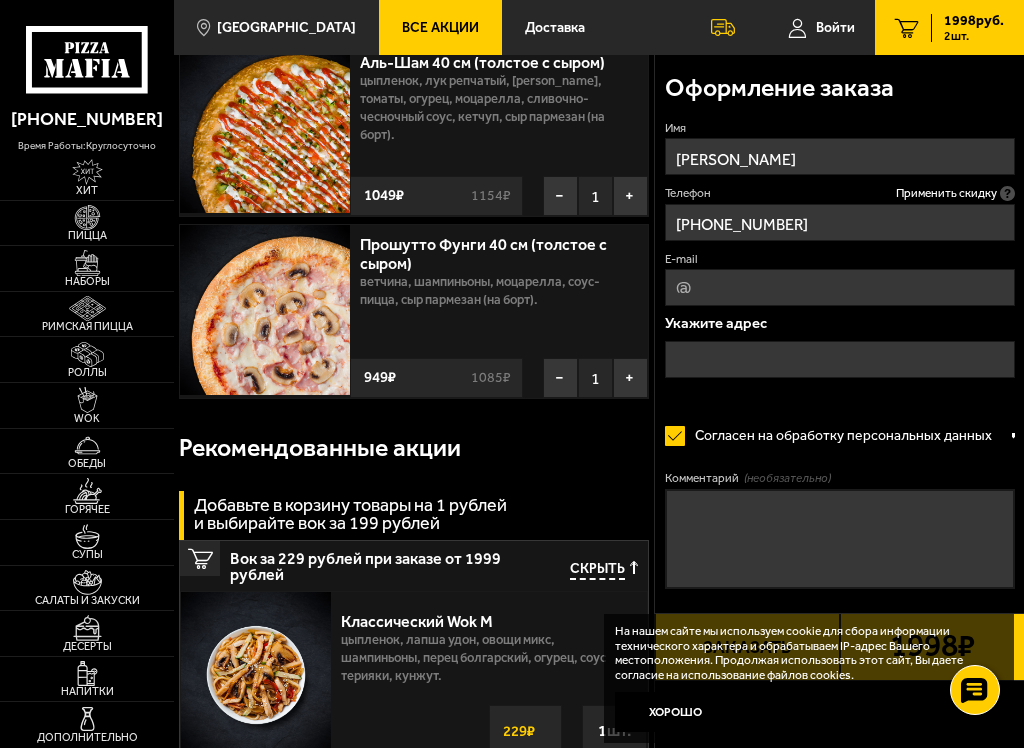 type on "[PHONE_NUMBER]" 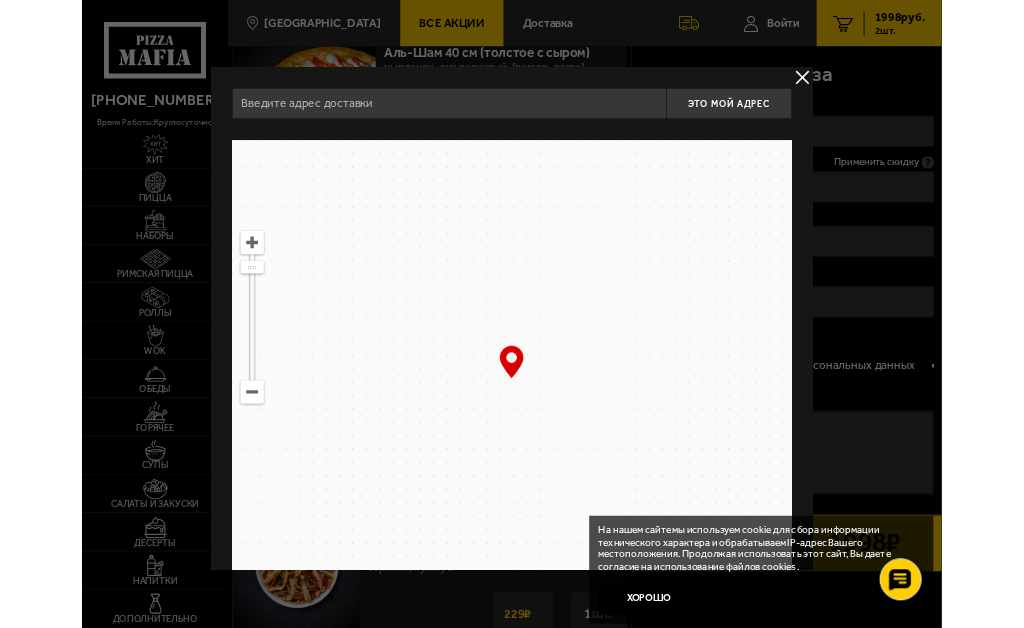 scroll, scrollTop: 0, scrollLeft: 0, axis: both 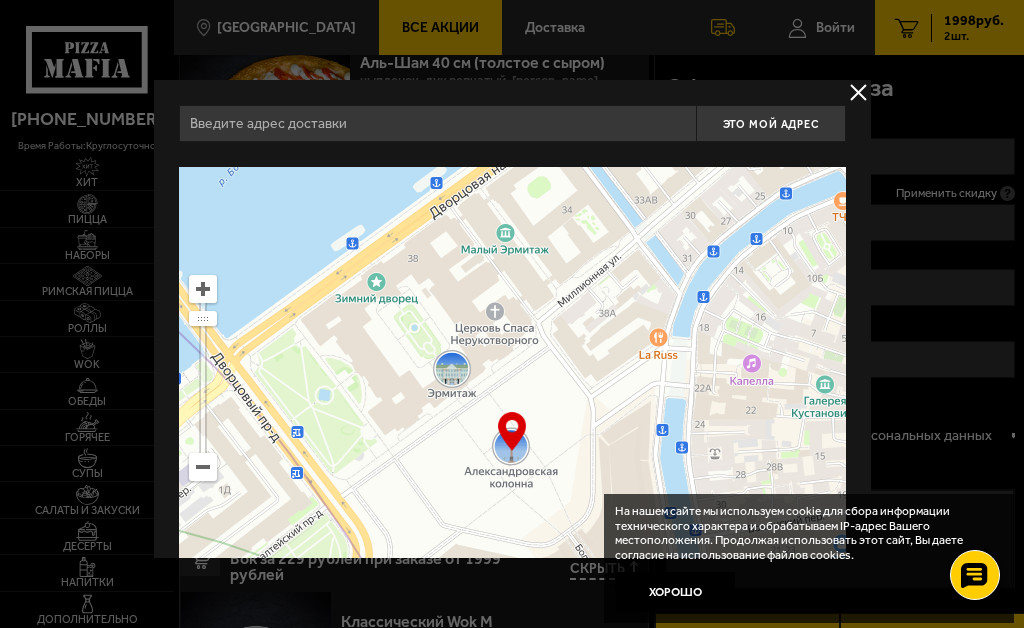 click at bounding box center (437, 123) 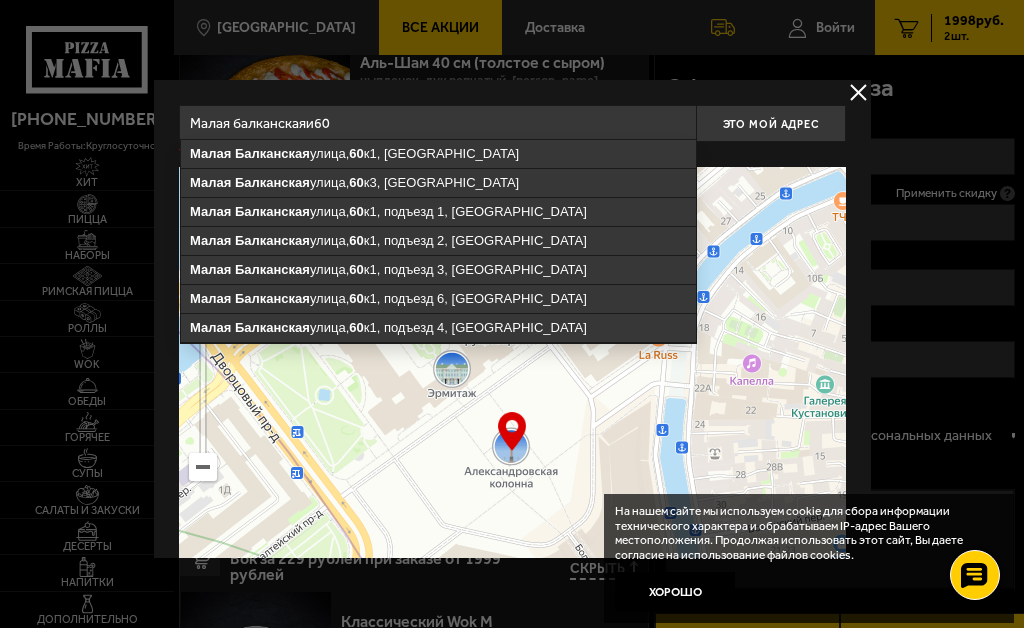 type on "[STREET_ADDRESS]" 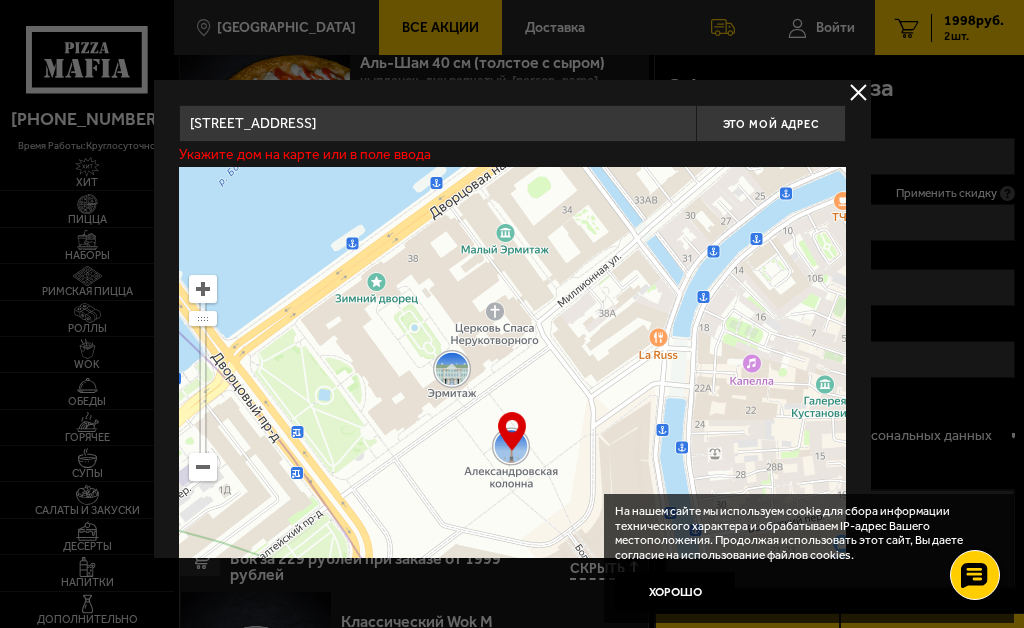 type on "[STREET_ADDRESS]" 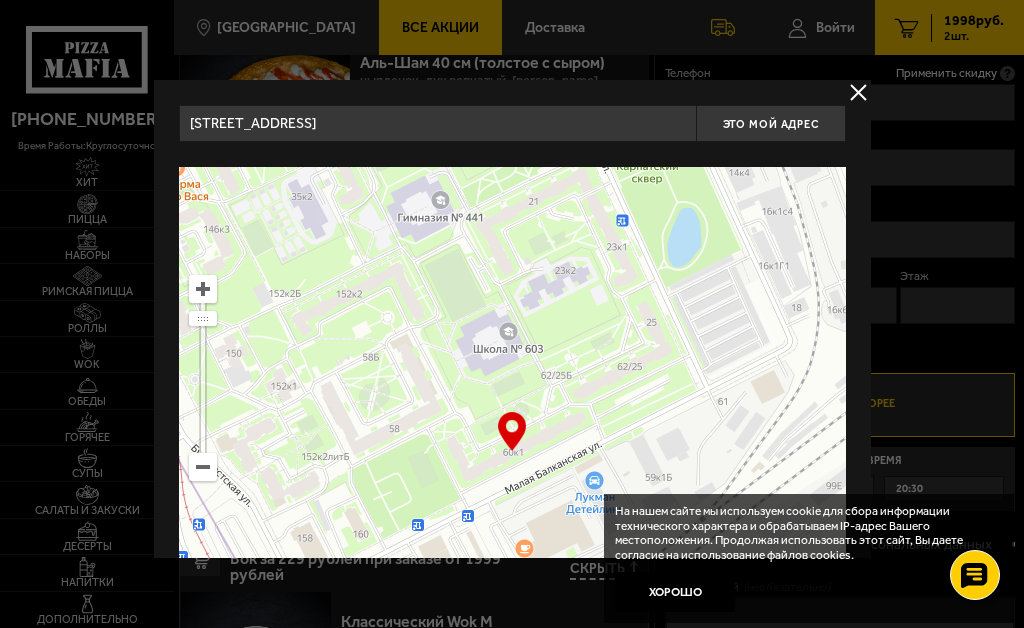 click on "Это мой адрес" at bounding box center (770, 124) 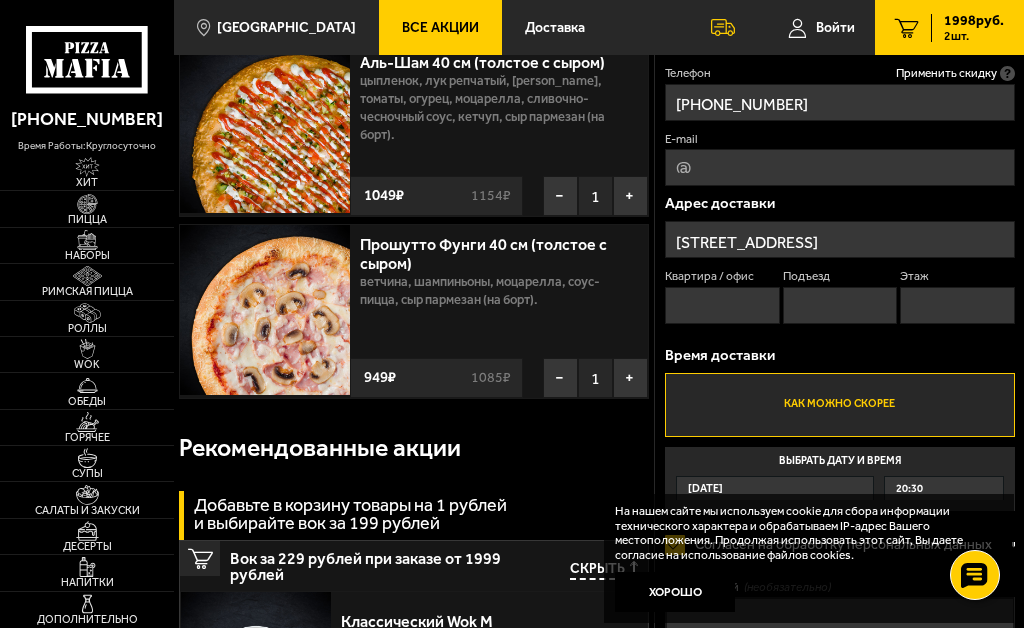 scroll, scrollTop: 120, scrollLeft: 0, axis: vertical 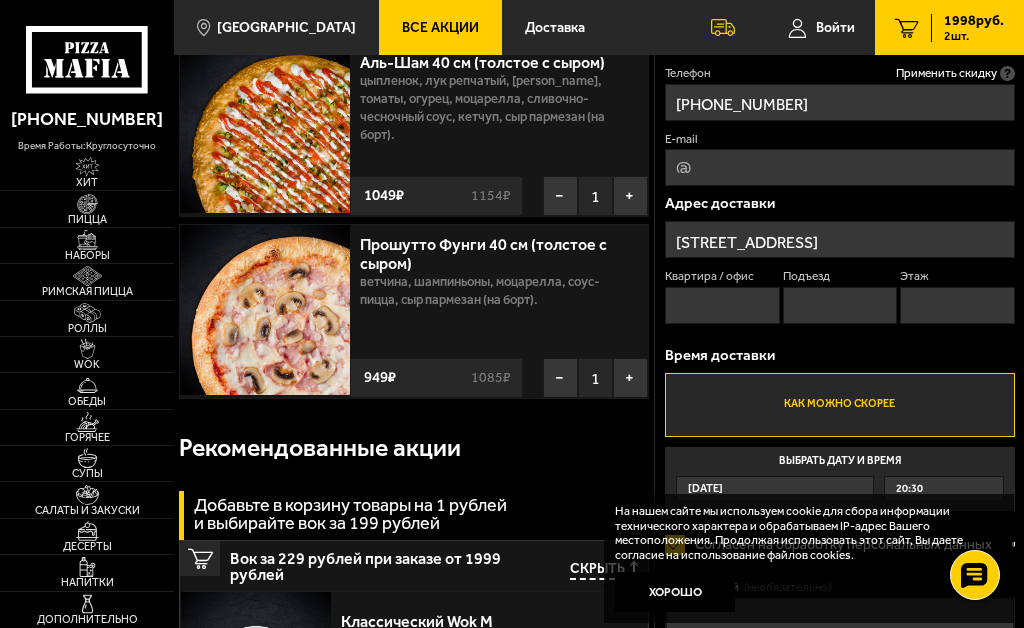 click on "Как можно скорее" at bounding box center (840, 405) 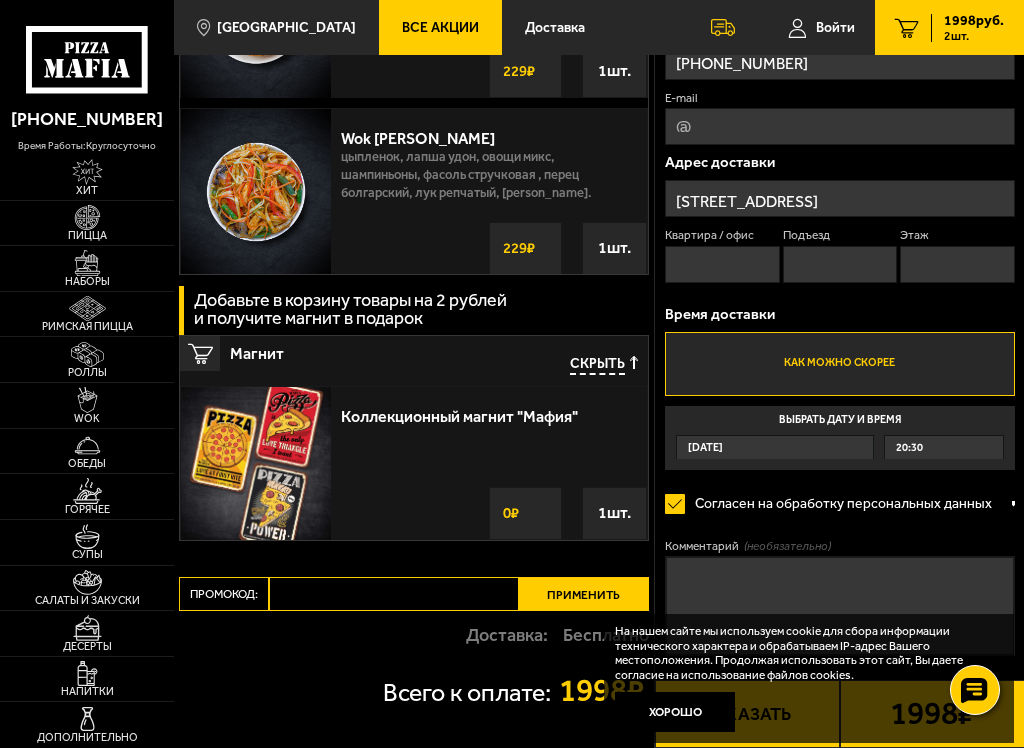 scroll, scrollTop: 1485, scrollLeft: 0, axis: vertical 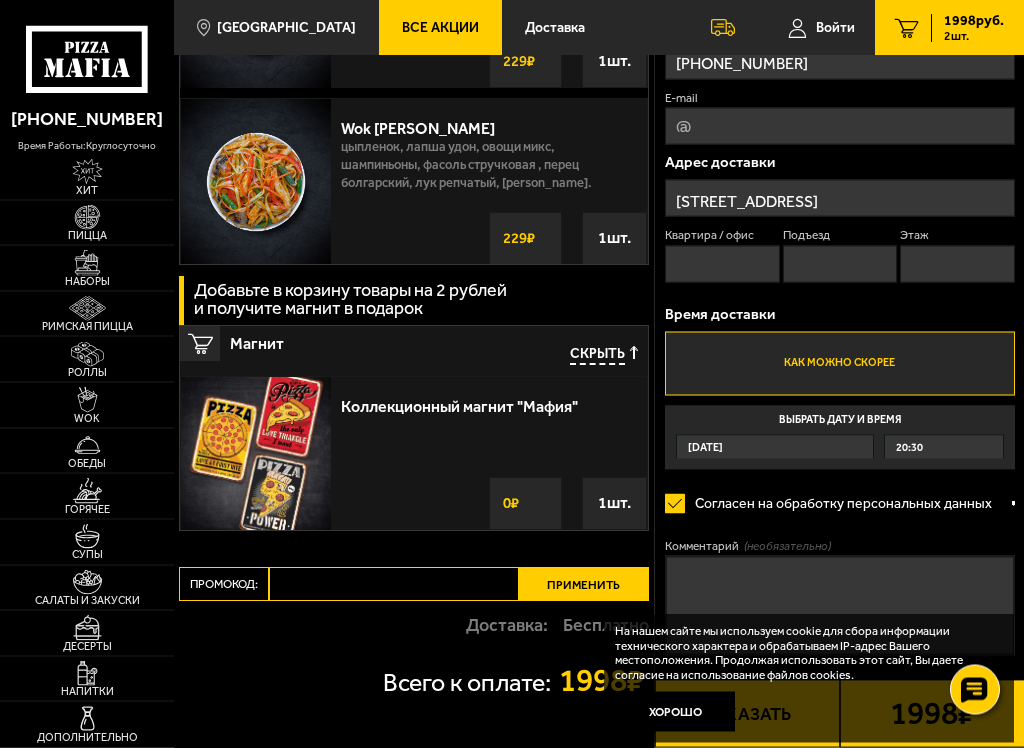 click on "Хорошо" at bounding box center (675, 712) 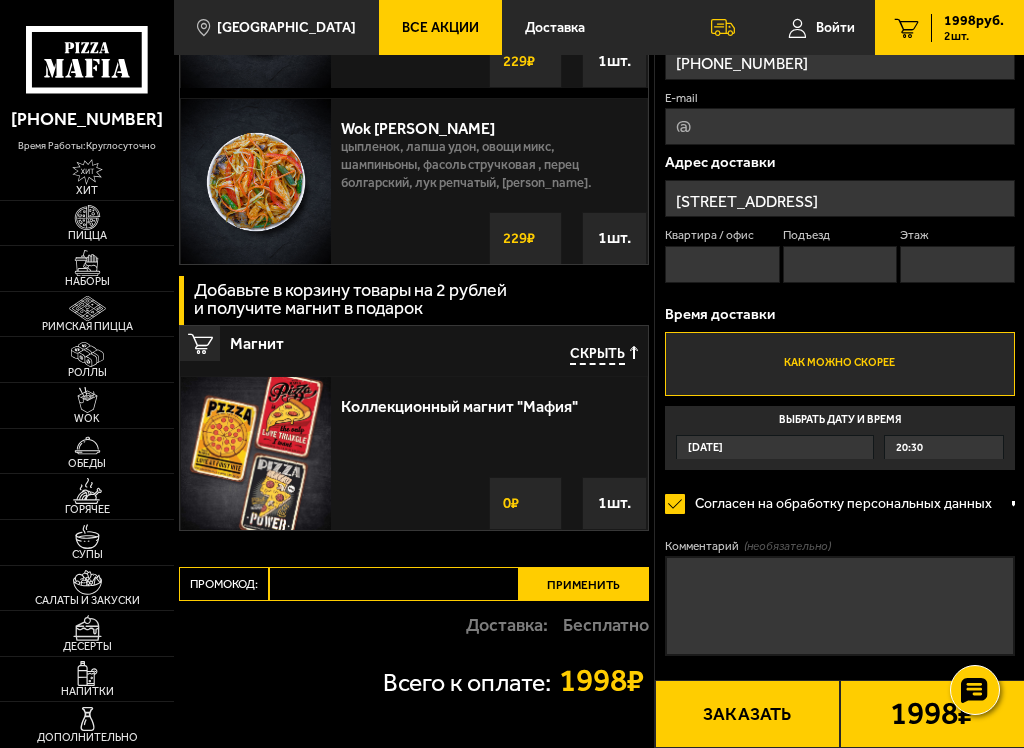 click on "Заказать" at bounding box center [747, 714] 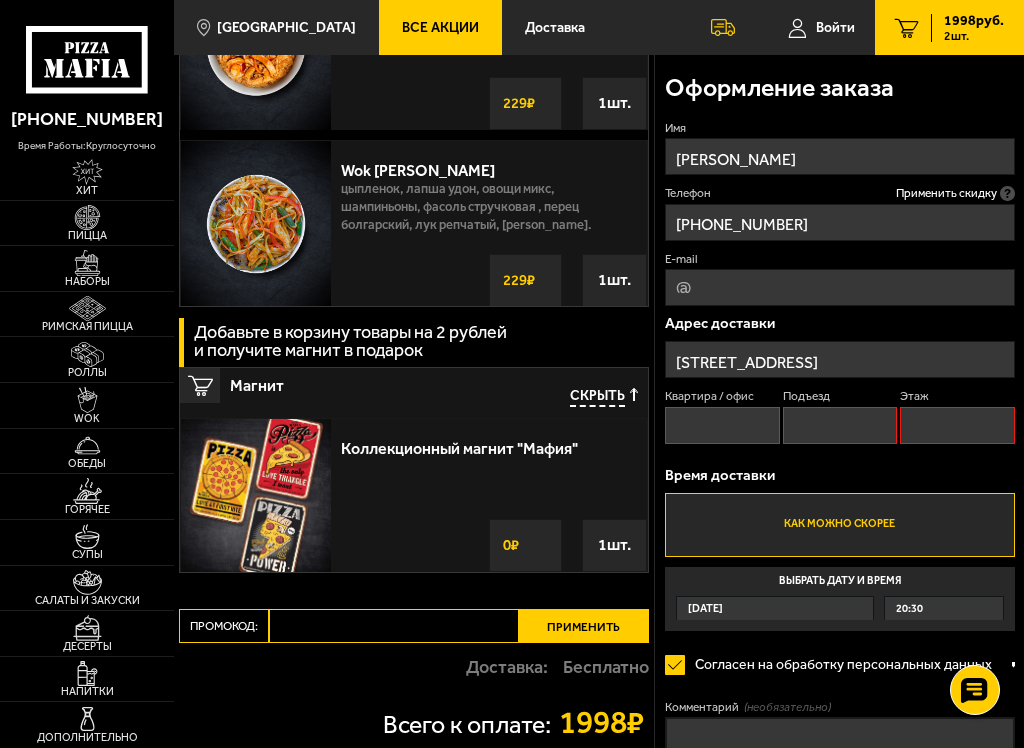 scroll, scrollTop: 170, scrollLeft: 0, axis: vertical 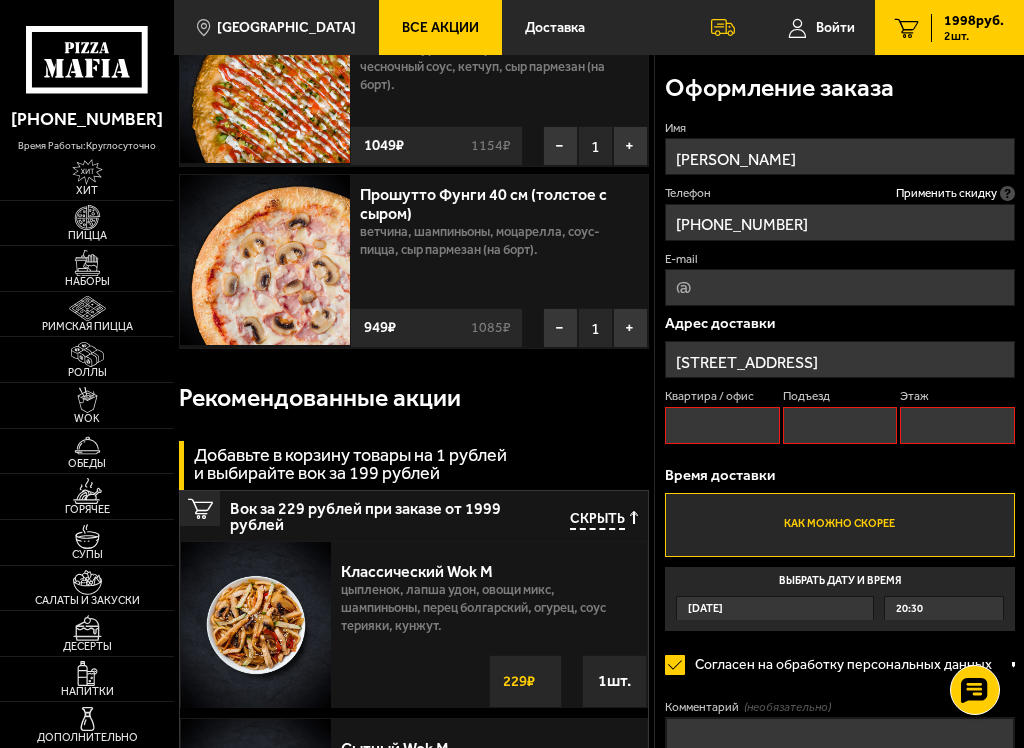 click on "Квартира / офис" at bounding box center (722, 425) 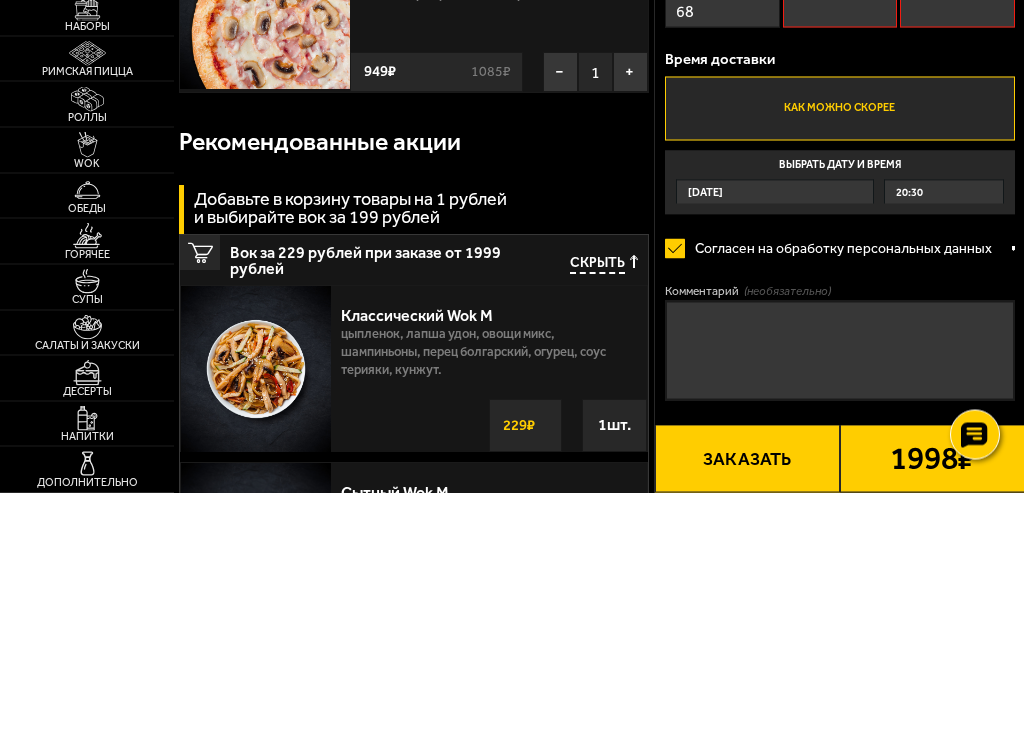 type on "68" 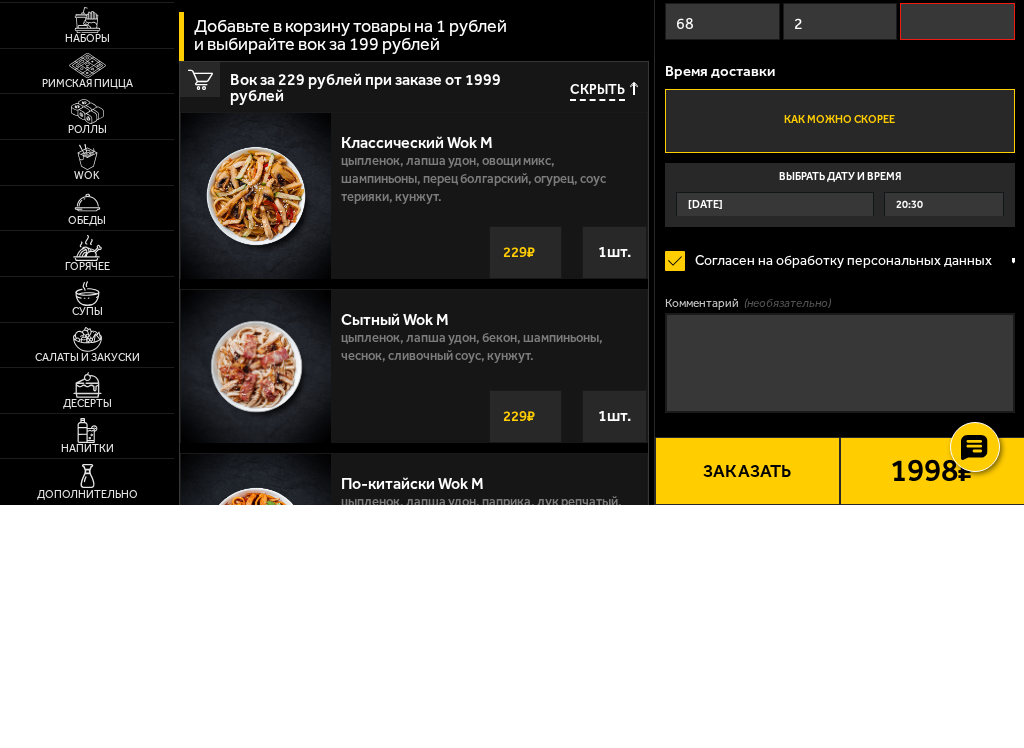 scroll, scrollTop: 357, scrollLeft: 0, axis: vertical 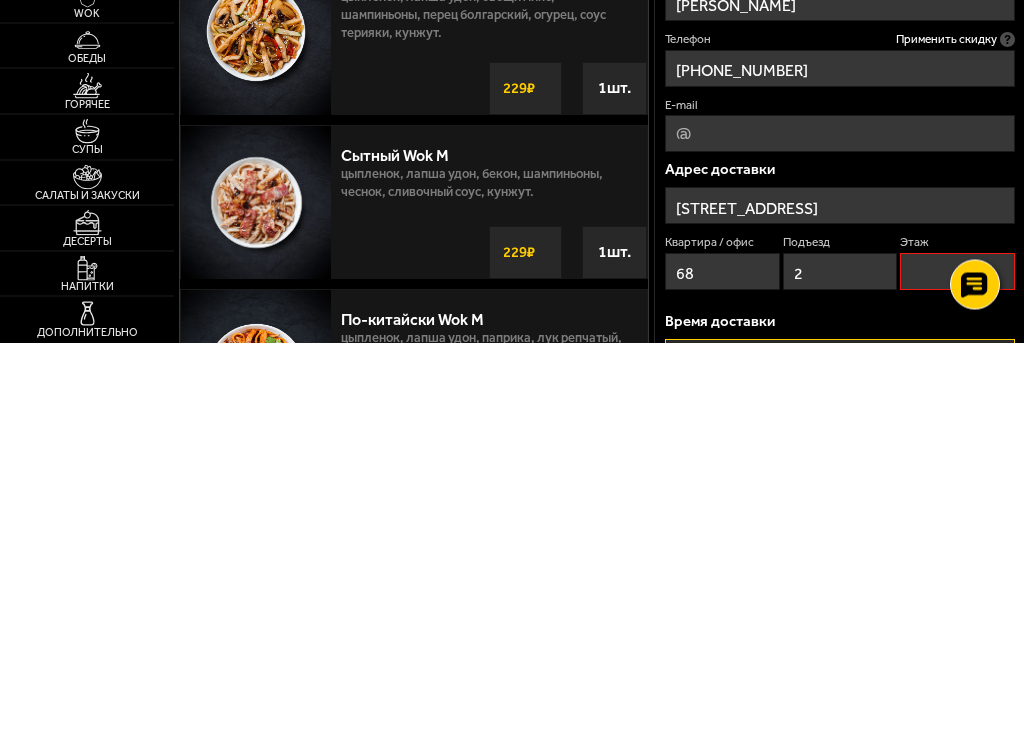 type on "2" 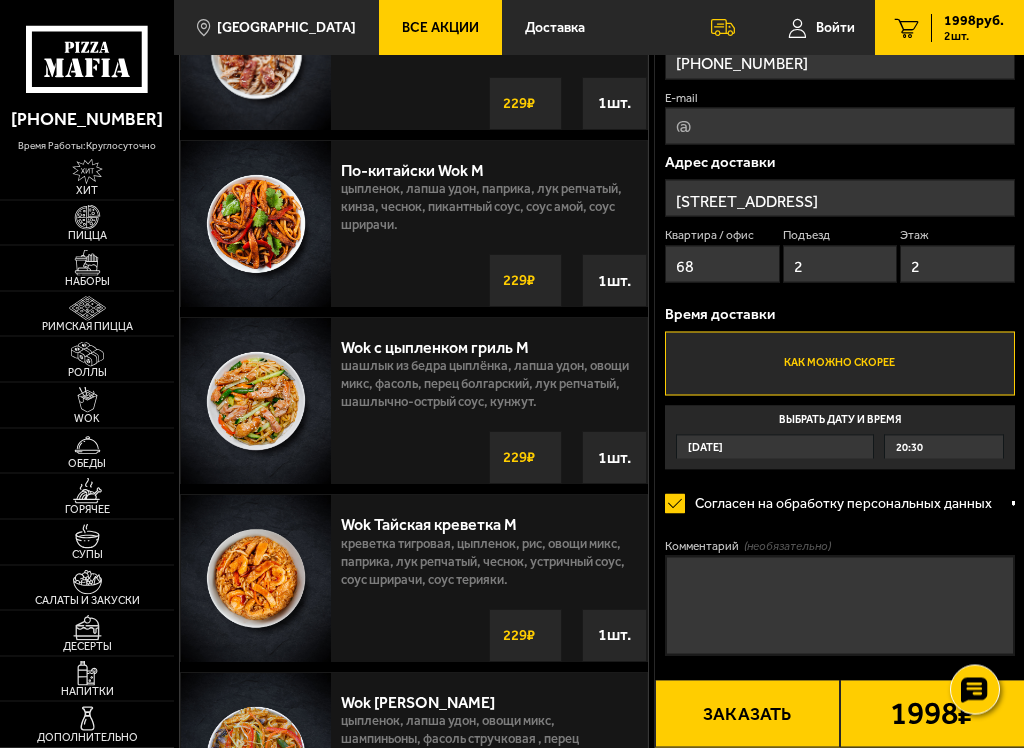 scroll, scrollTop: 915, scrollLeft: 0, axis: vertical 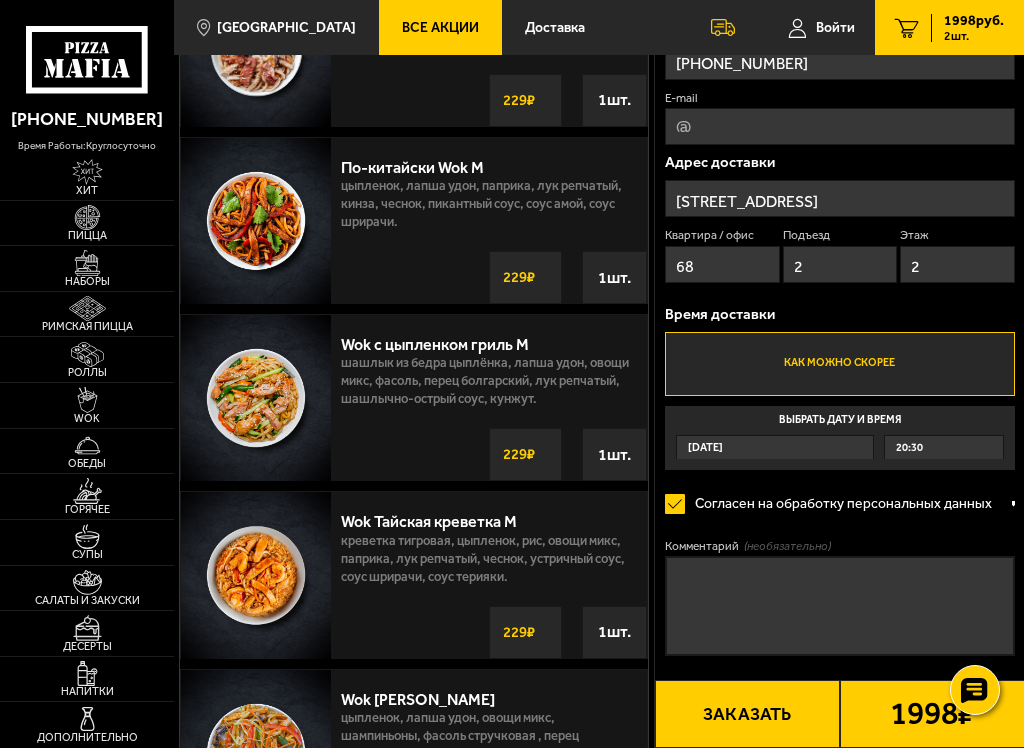 type on "2" 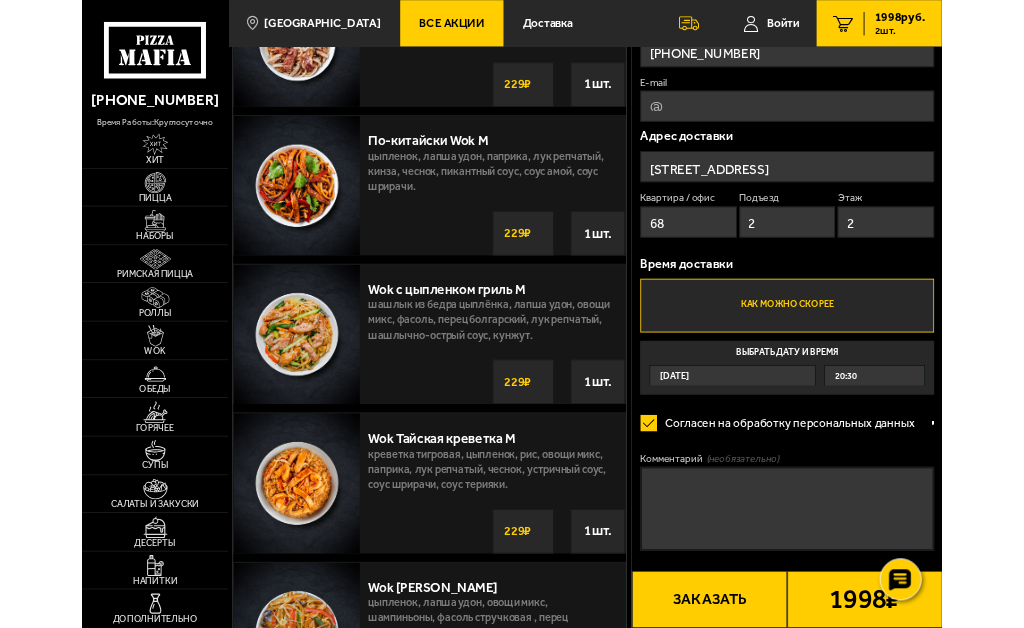 scroll, scrollTop: 0, scrollLeft: 0, axis: both 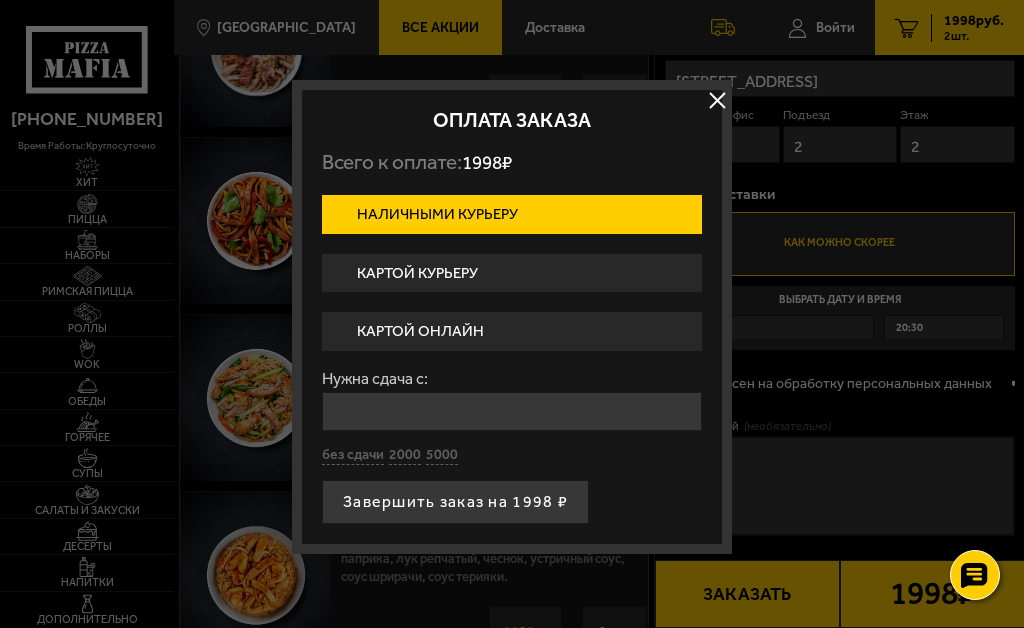 click on "Картой курьеру" at bounding box center (512, 273) 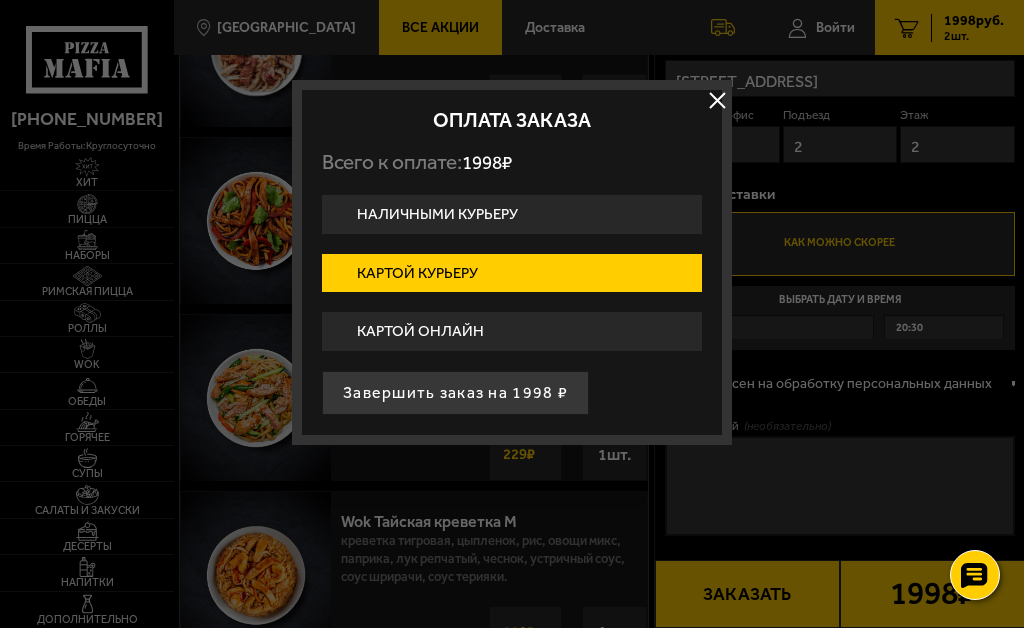 click on "Картой онлайн" at bounding box center [512, 331] 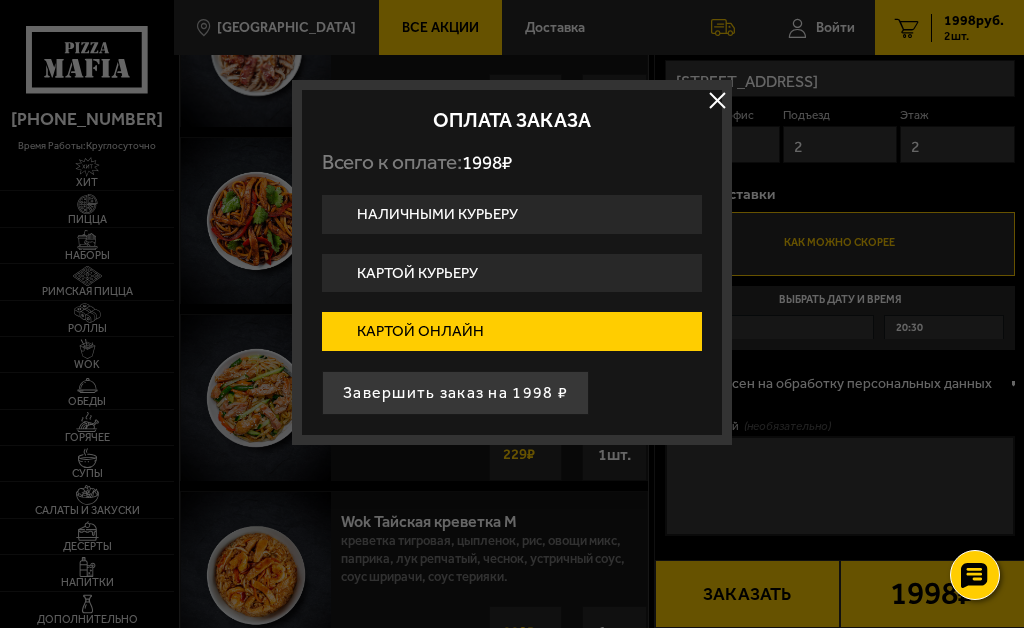click on "Картой курьеру" at bounding box center (512, 273) 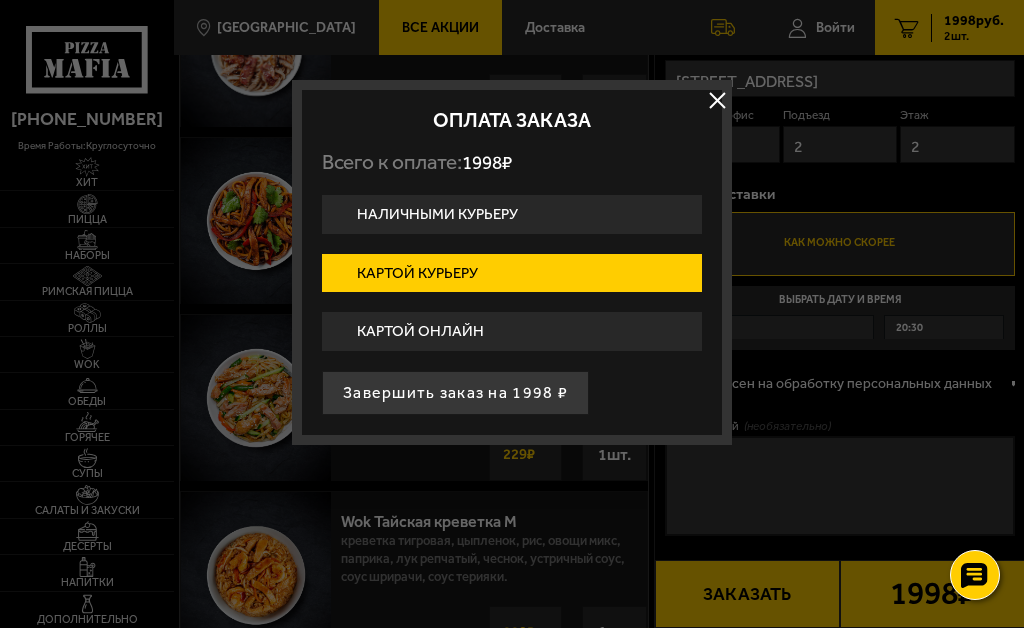 click on "Завершить заказ на 1998 ₽" at bounding box center (455, 393) 